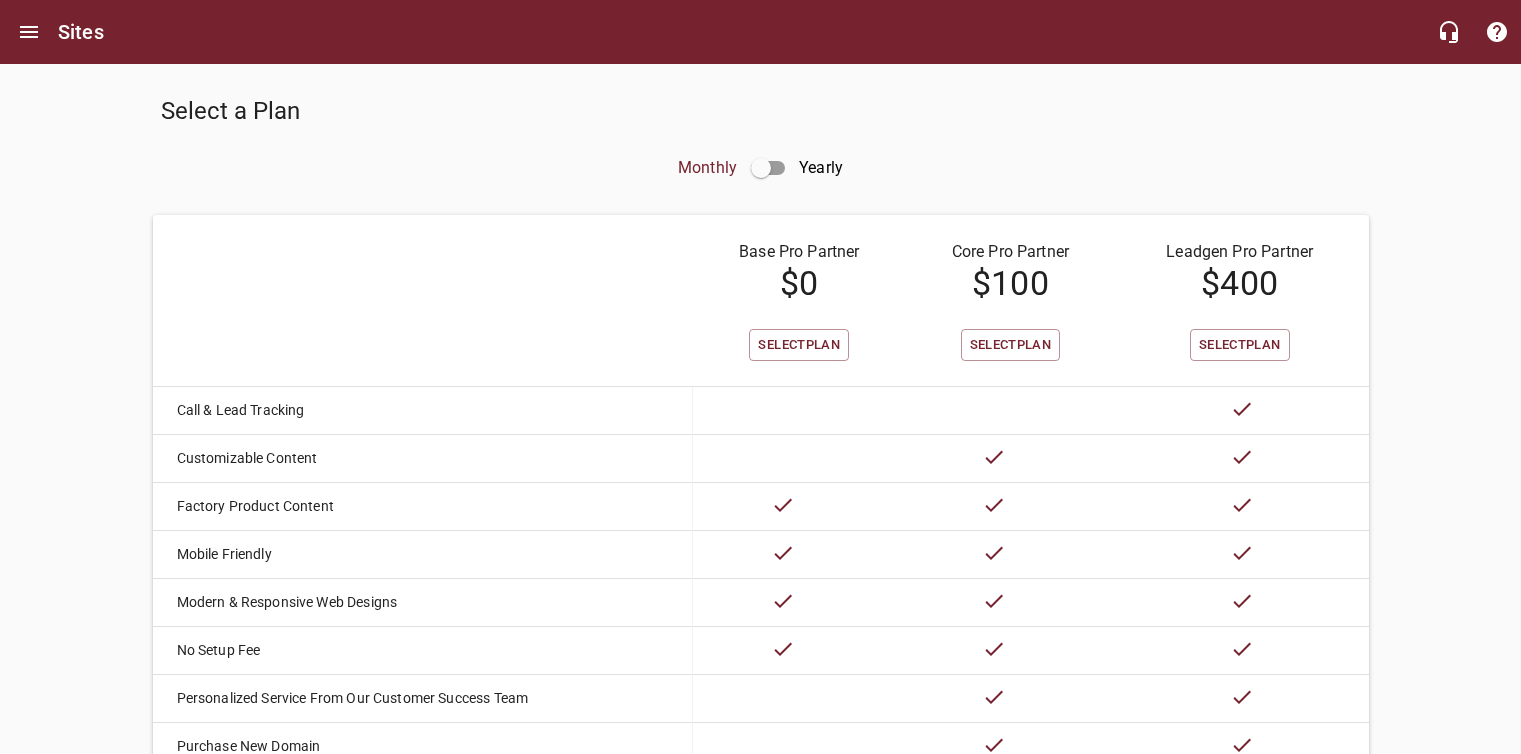 scroll, scrollTop: 761, scrollLeft: 0, axis: vertical 